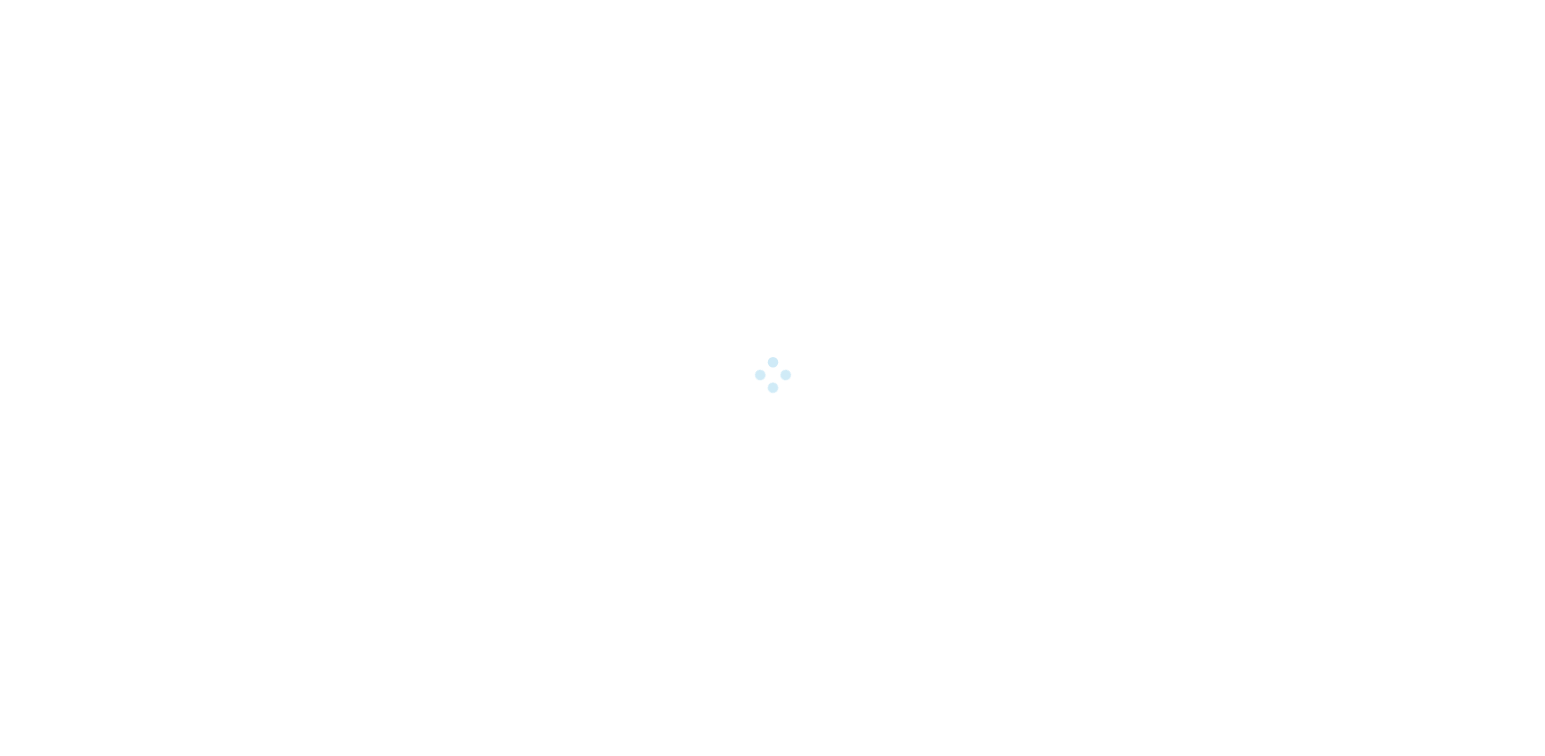 scroll, scrollTop: 0, scrollLeft: 0, axis: both 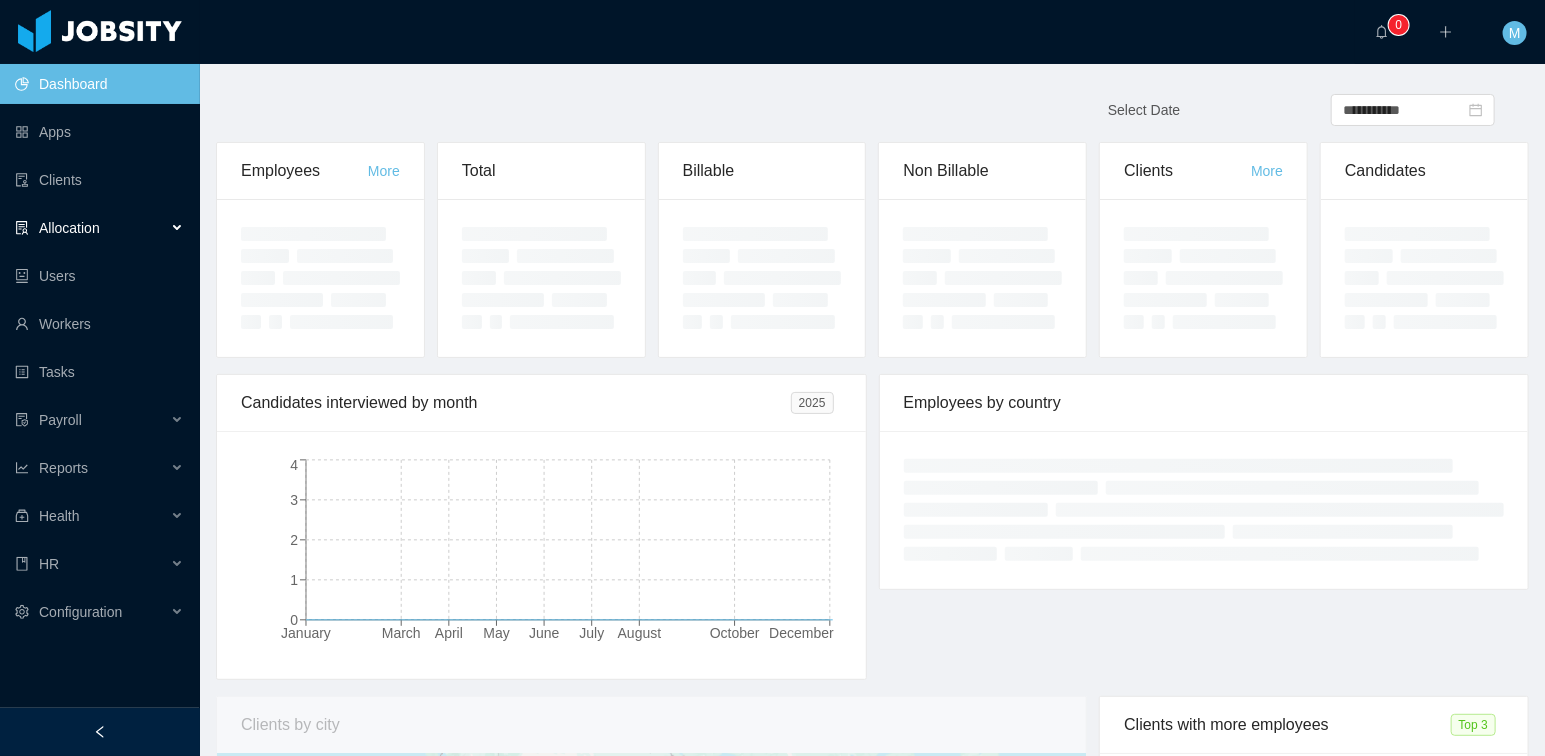 click on "Allocation" at bounding box center [69, 228] 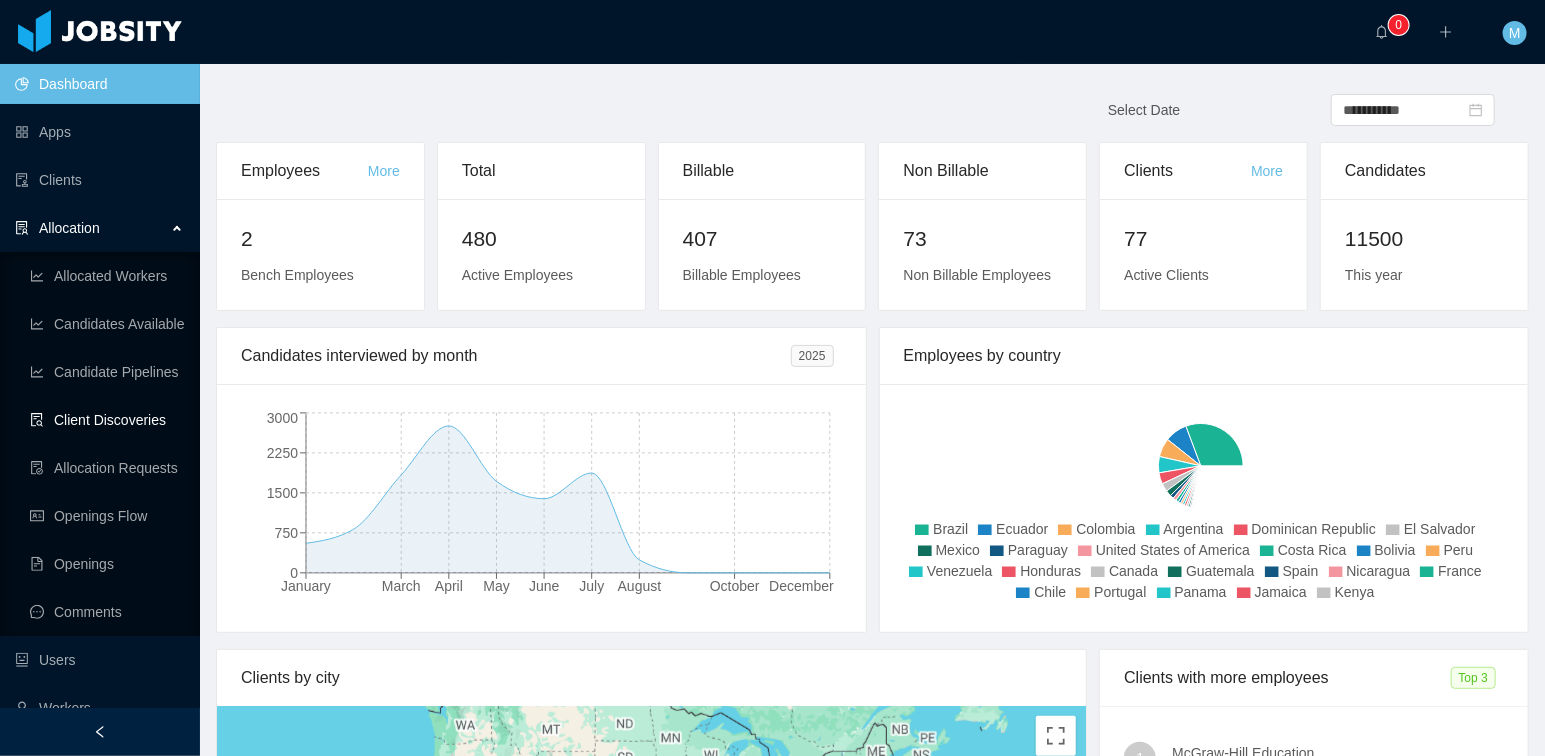 click on "Client Discoveries" at bounding box center [107, 420] 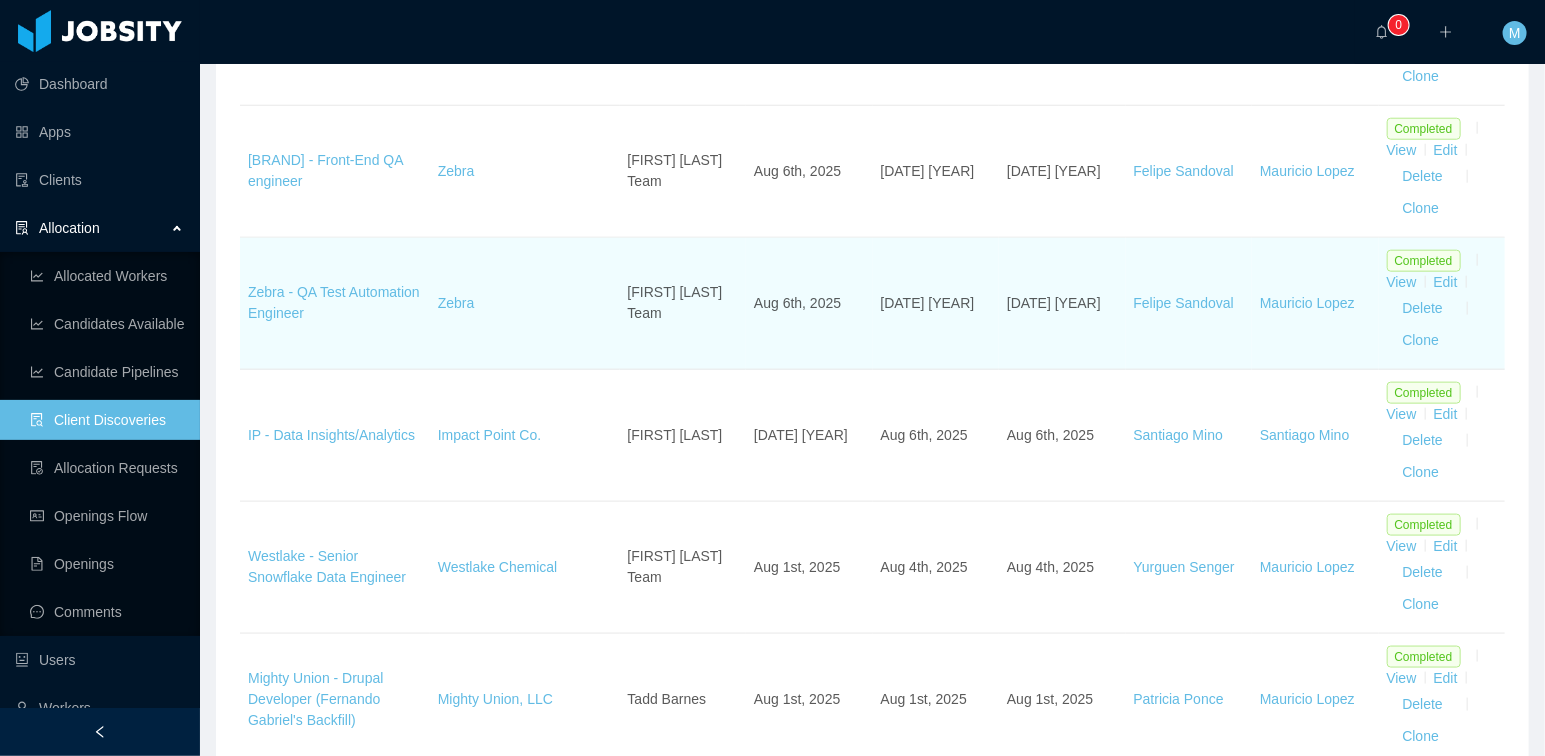 scroll, scrollTop: 948, scrollLeft: 0, axis: vertical 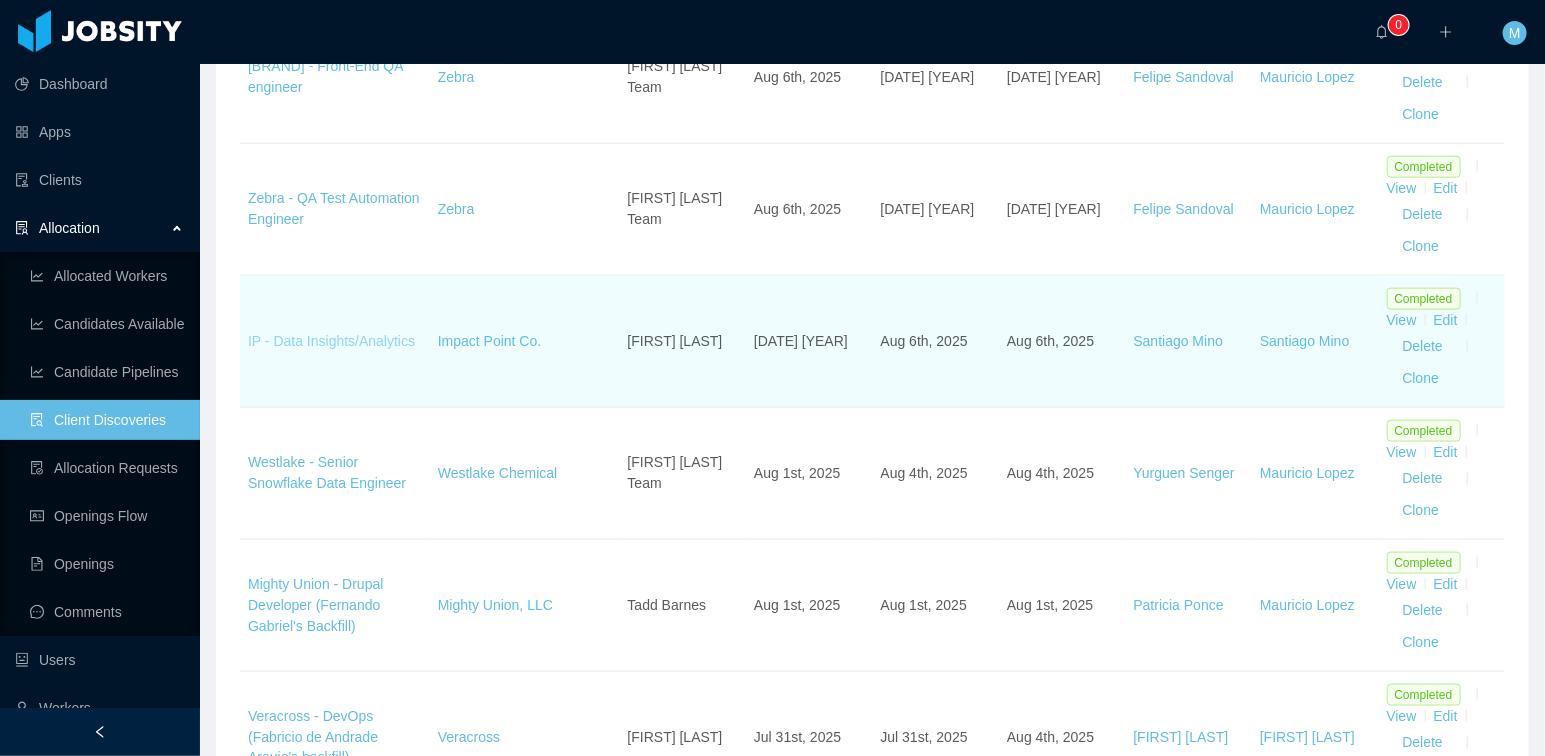 click on "IP -  Data Insights/Analytics" at bounding box center [331, 341] 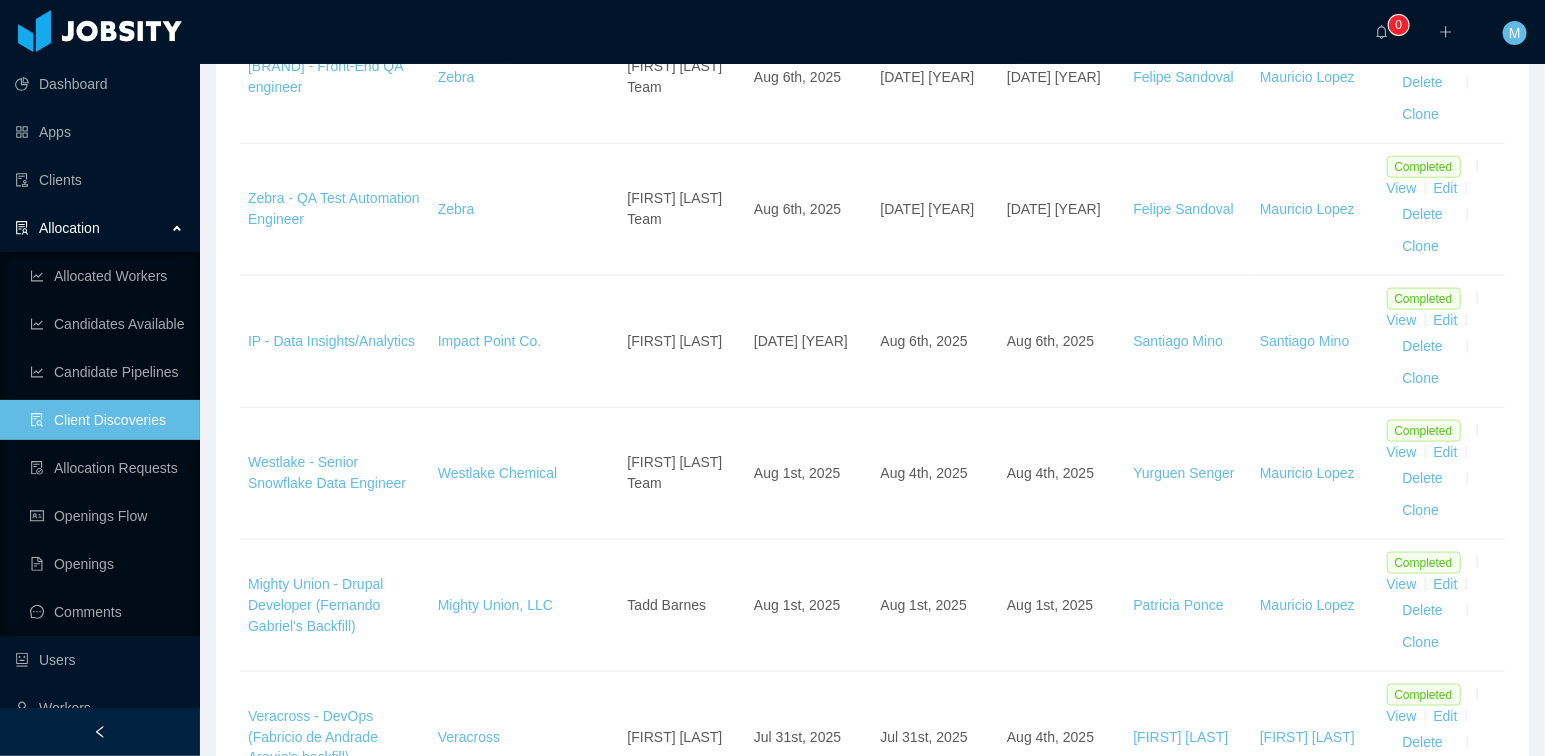 scroll, scrollTop: 0, scrollLeft: 0, axis: both 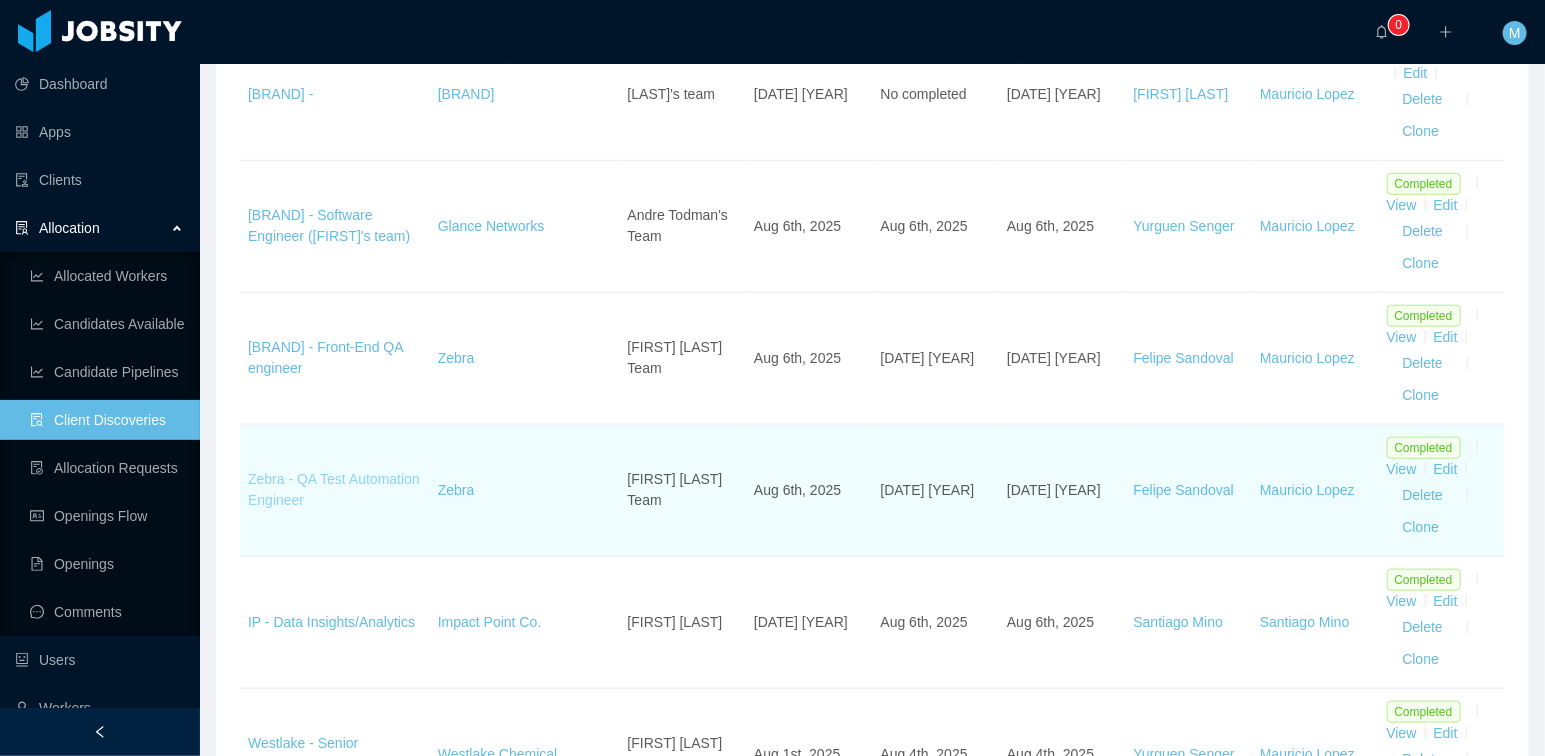 click on "Zebra - QA Test Automation Engineer" at bounding box center (334, 489) 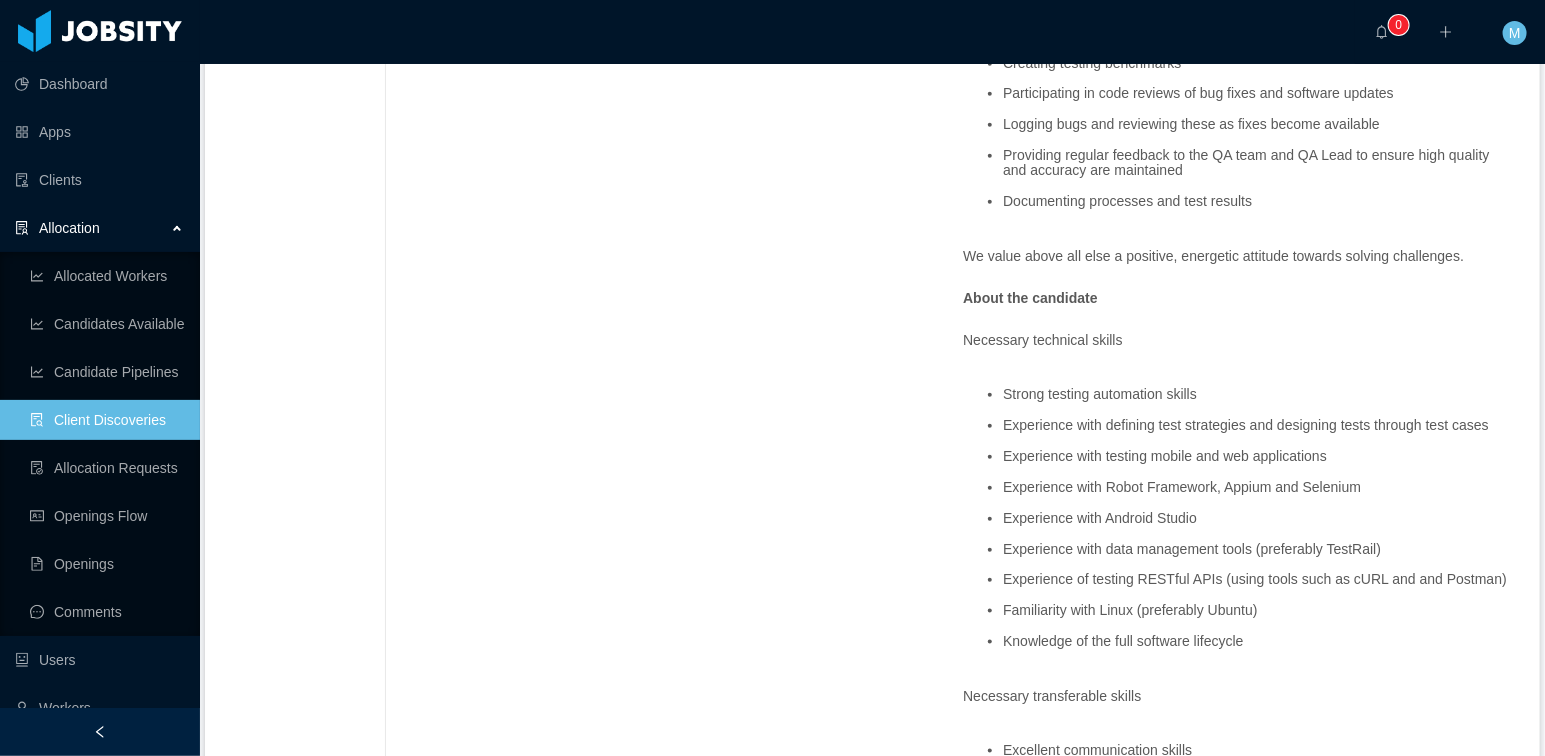 scroll, scrollTop: 0, scrollLeft: 0, axis: both 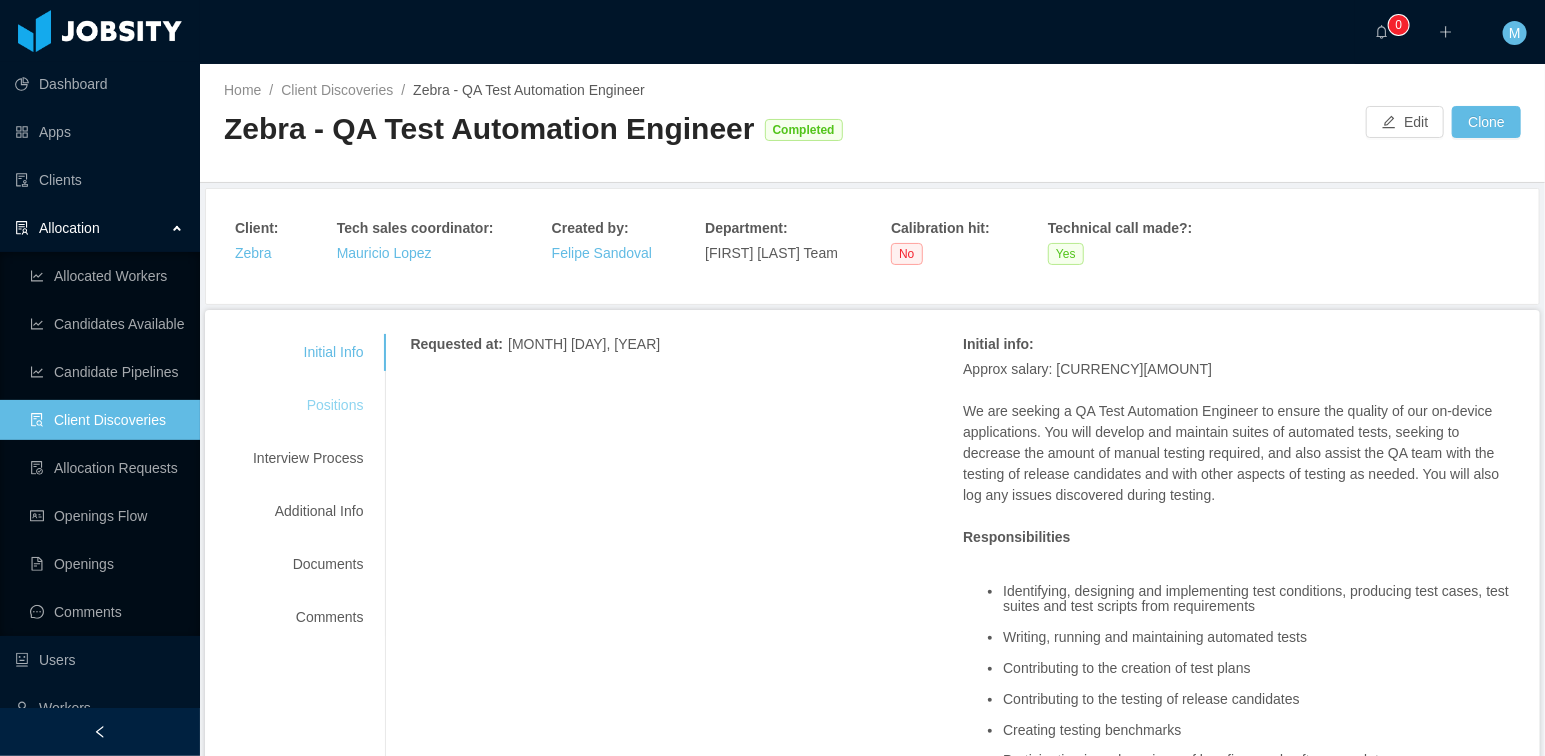 click on "Positions" at bounding box center (308, 405) 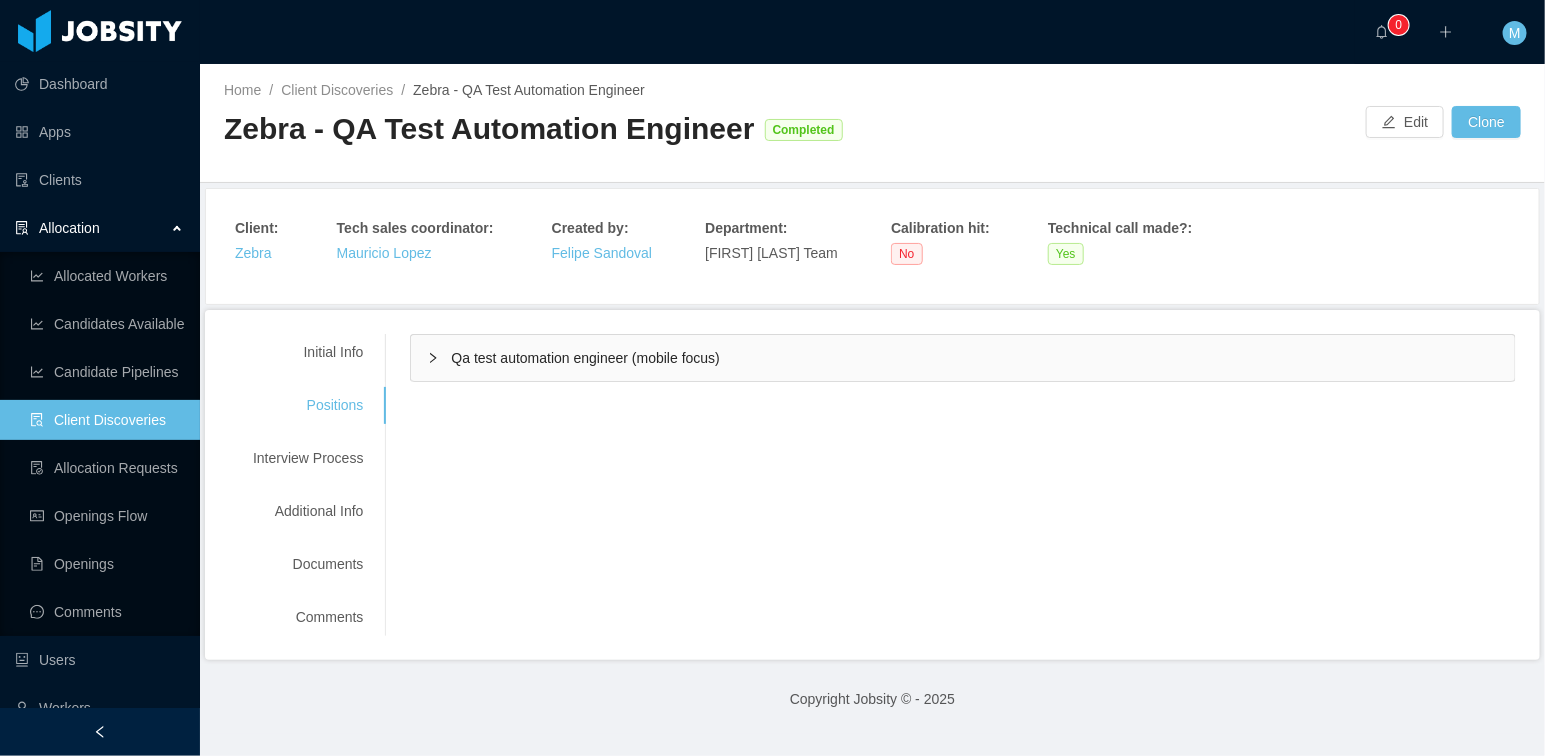click on "Qa test automation engineer (mobile focus)" at bounding box center [585, 358] 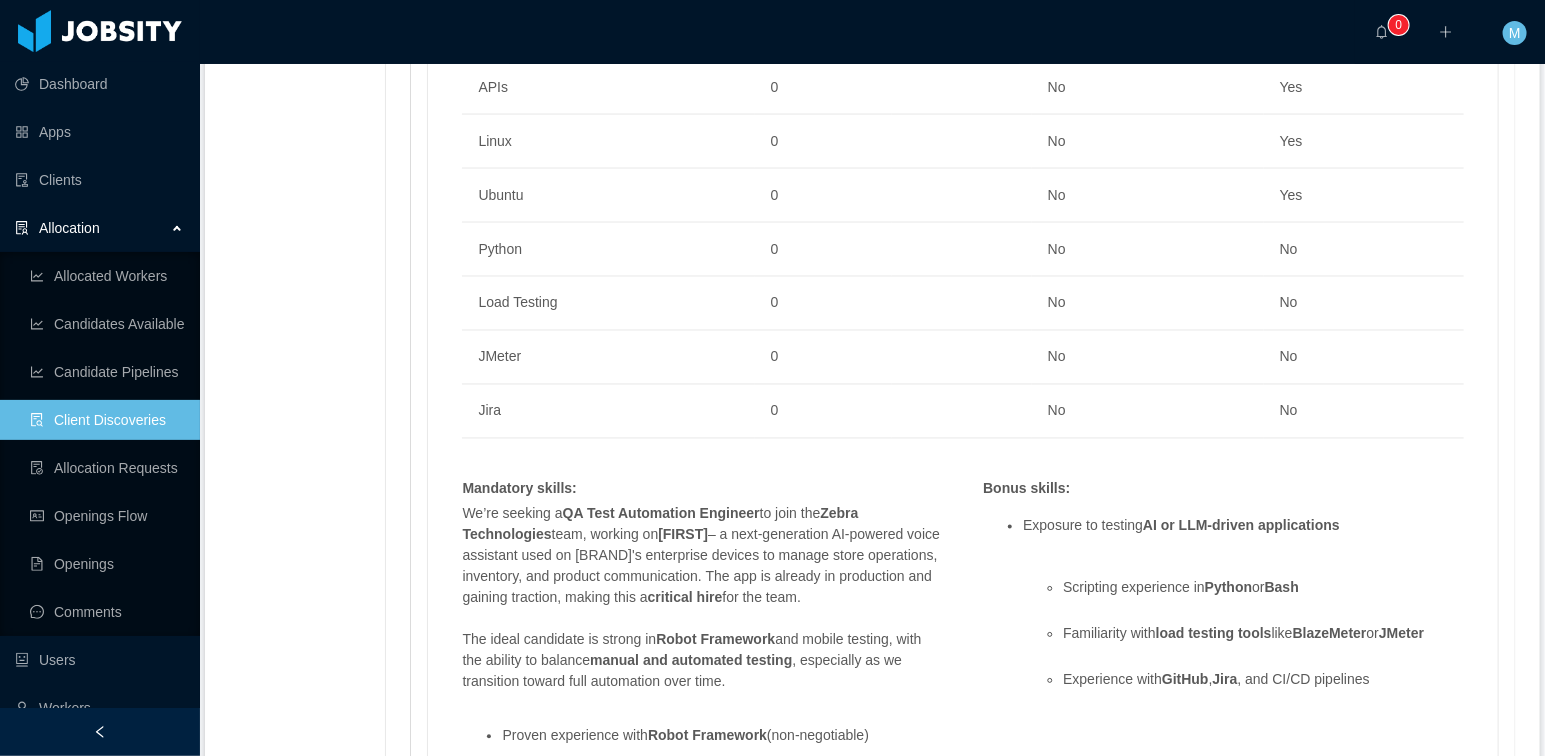 scroll, scrollTop: 1610, scrollLeft: 0, axis: vertical 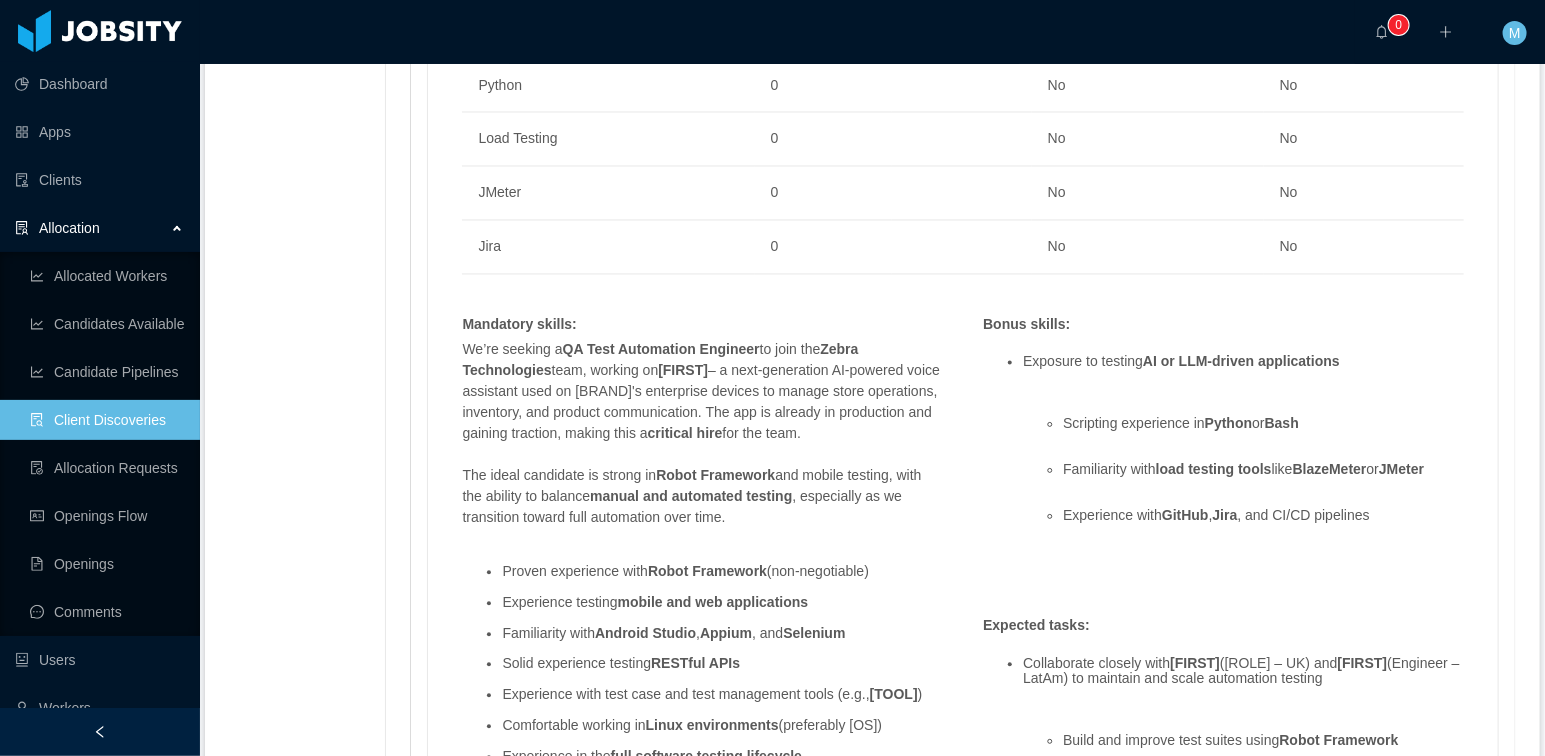 click on "Client Discoveries" at bounding box center (107, 420) 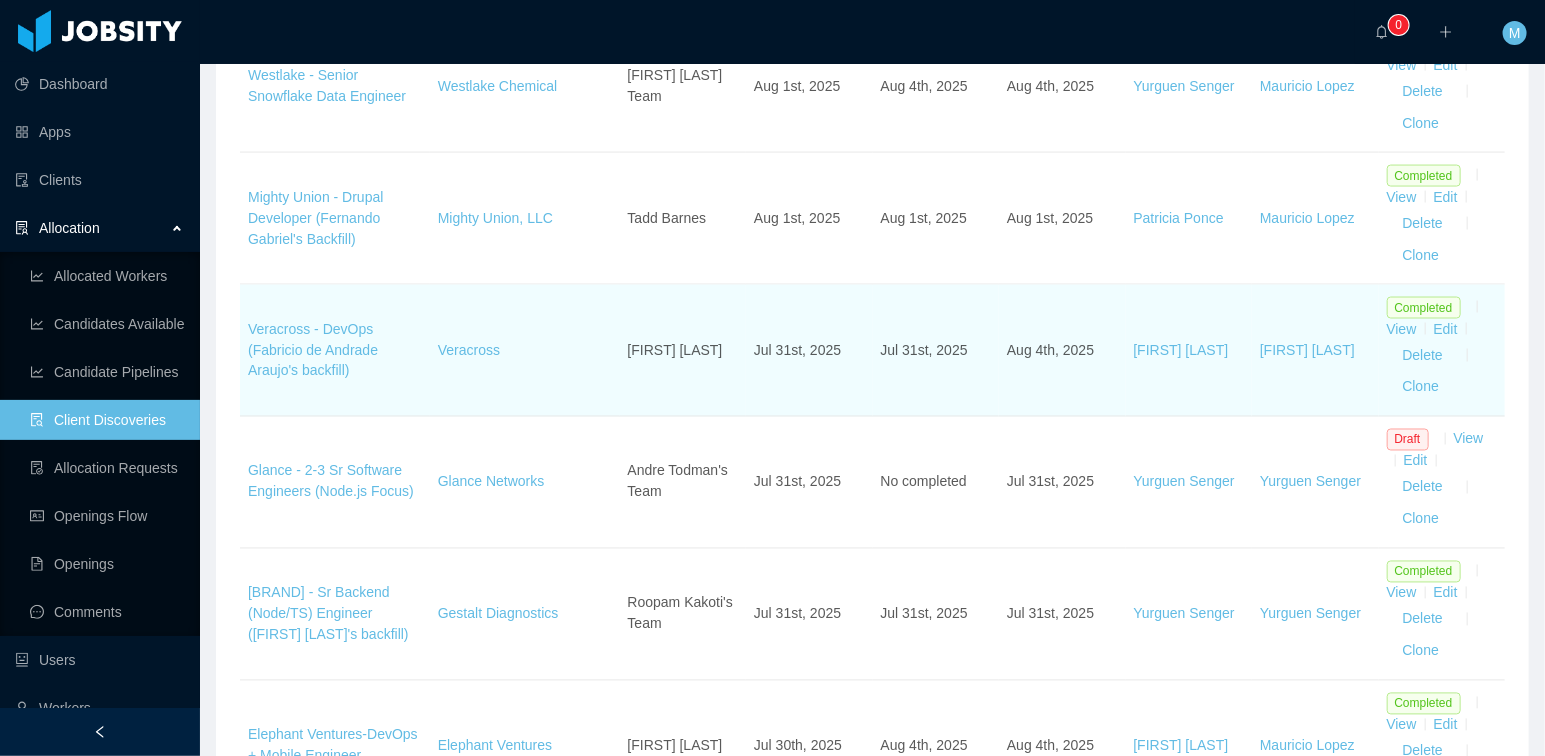 scroll, scrollTop: 1045, scrollLeft: 0, axis: vertical 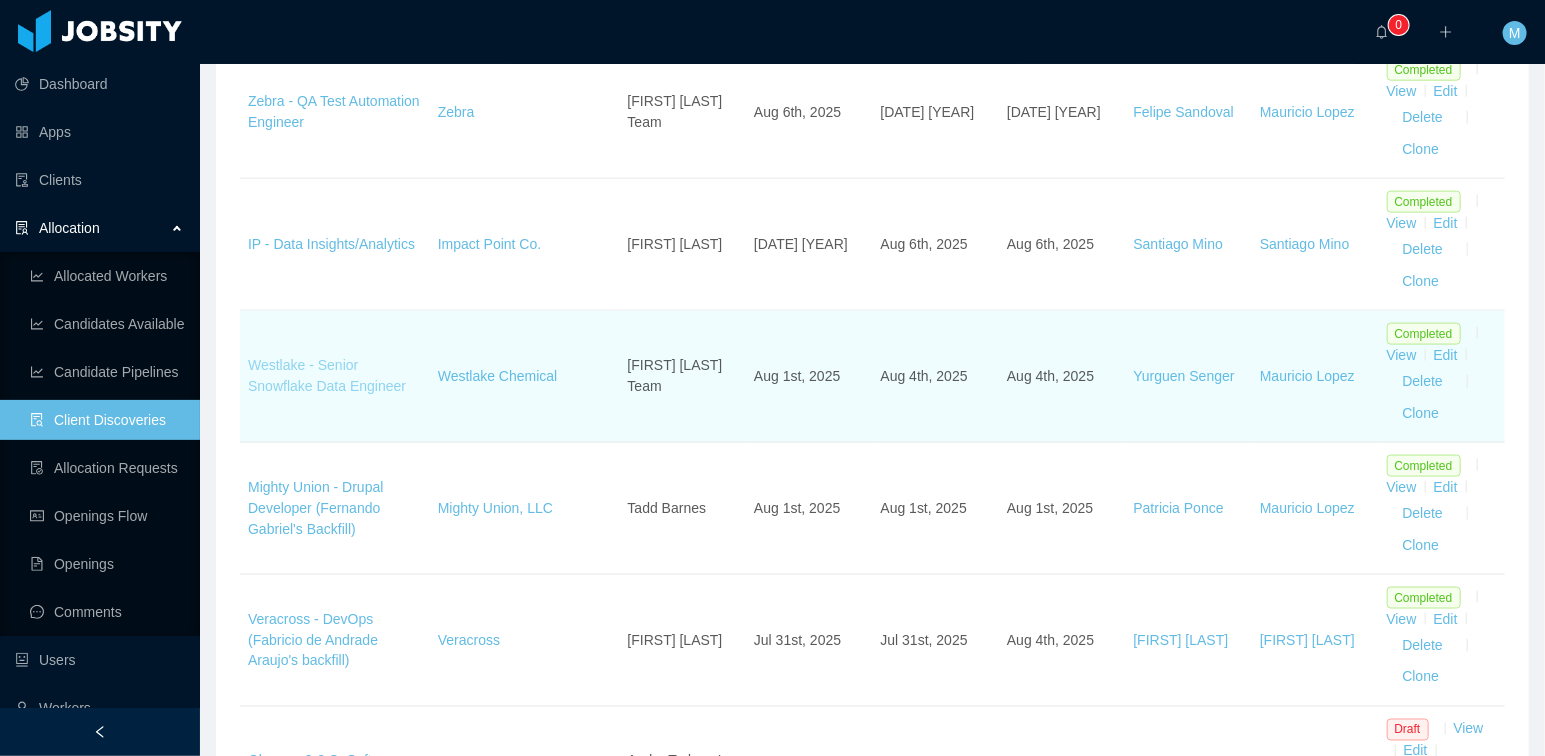 click on "Westlake - Senior Snowflake Data Engineer" at bounding box center (327, 375) 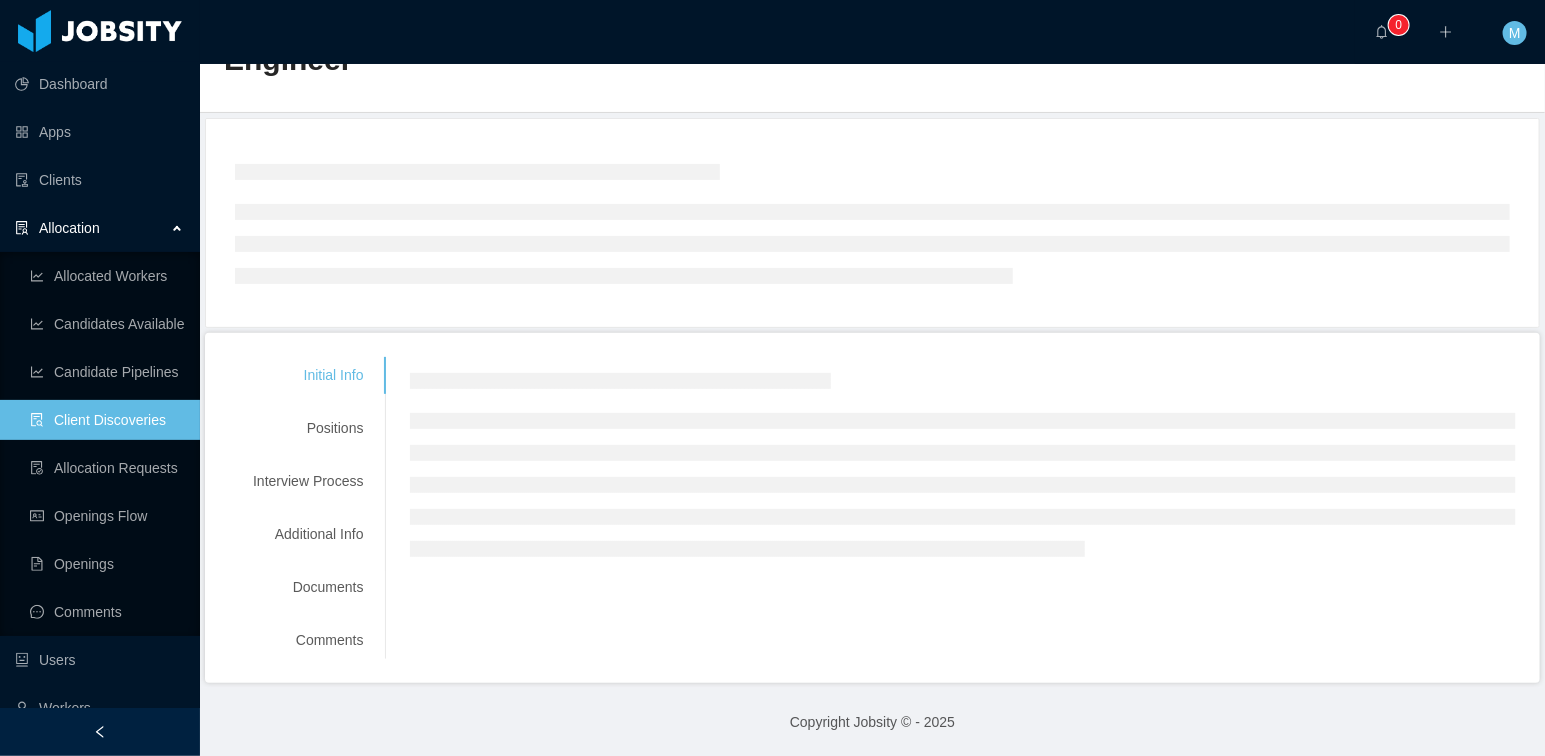 scroll, scrollTop: 501, scrollLeft: 0, axis: vertical 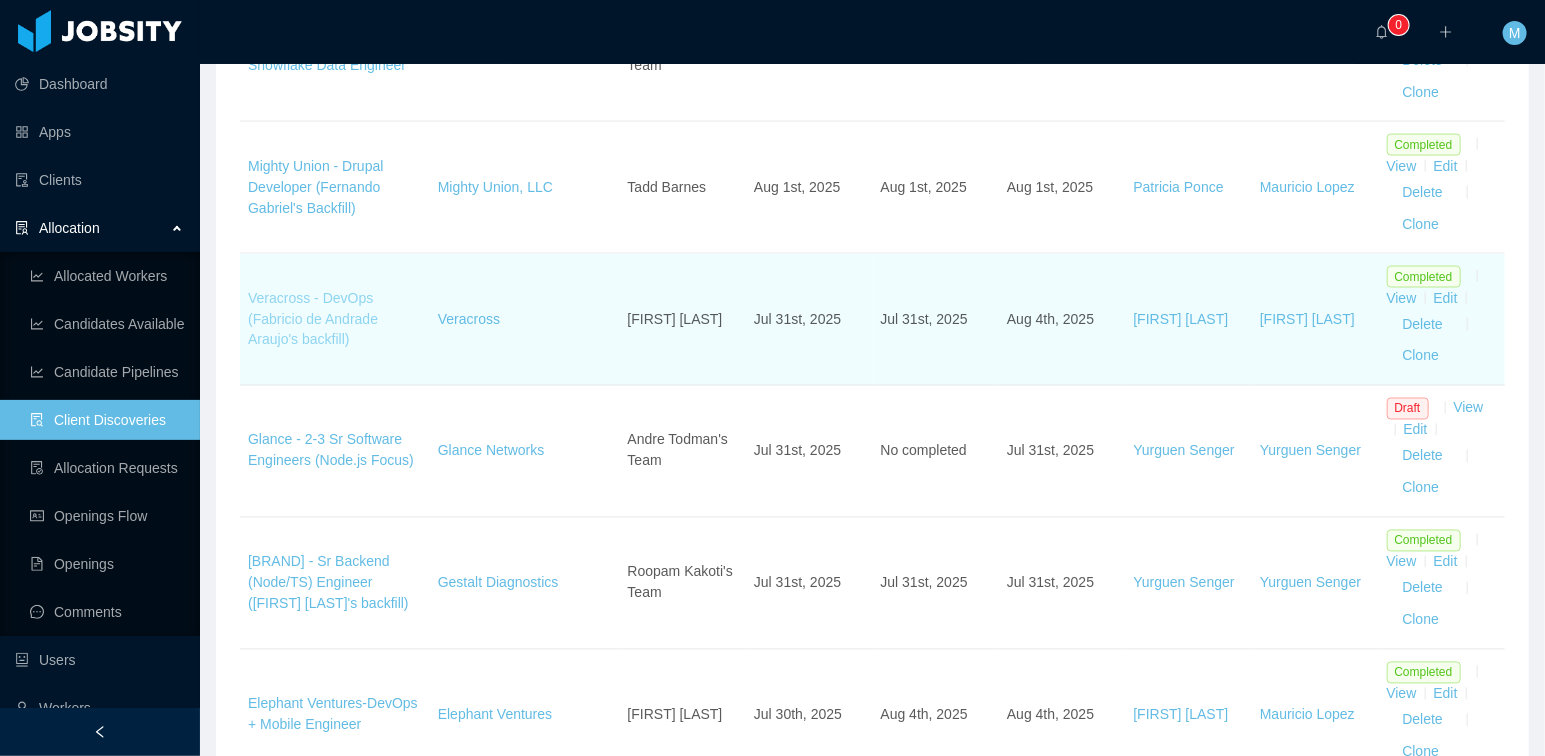 click on "Veracross - DevOps (Fabricio de Andrade Araujo's backfill)" at bounding box center (313, 319) 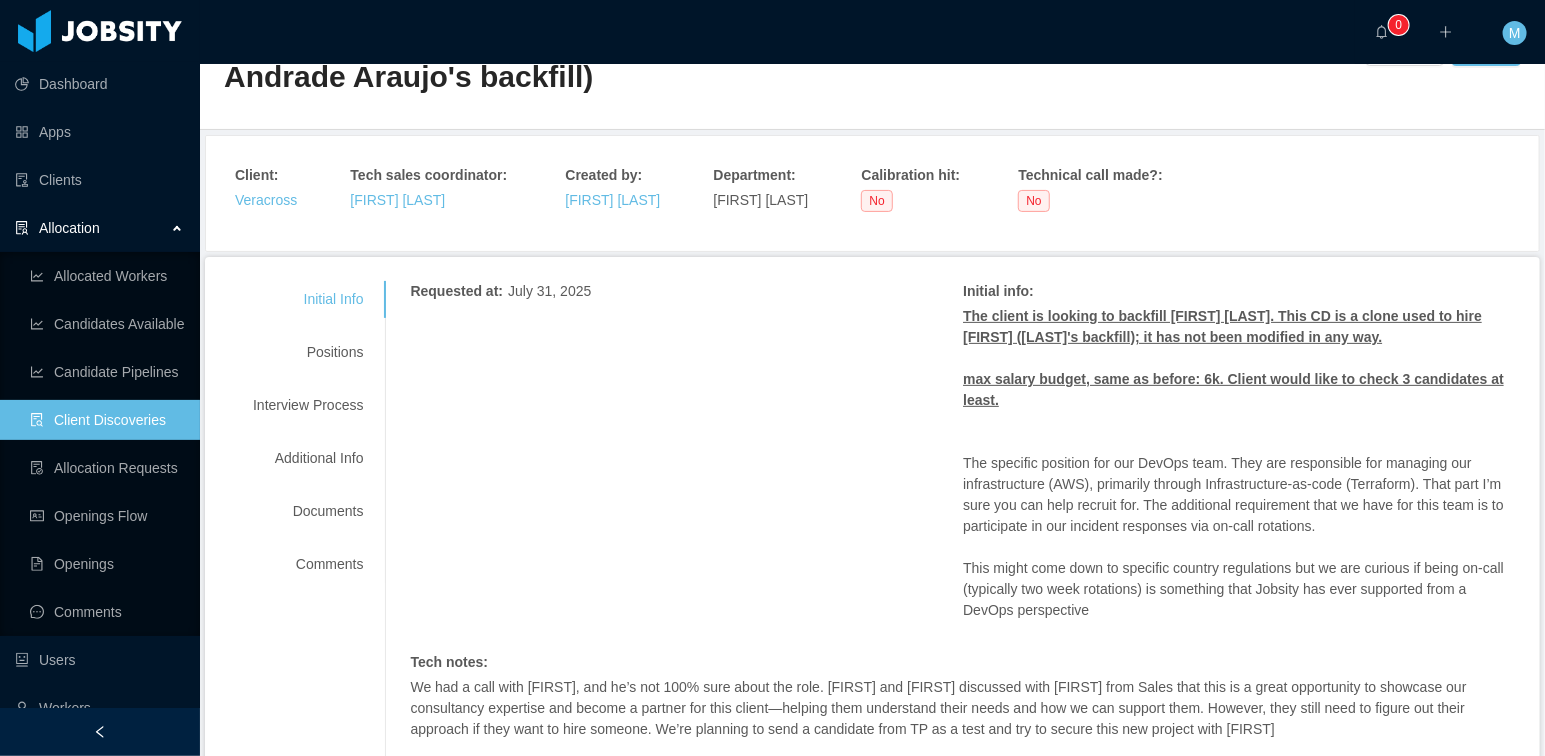 click on "Positions" at bounding box center (308, 352) 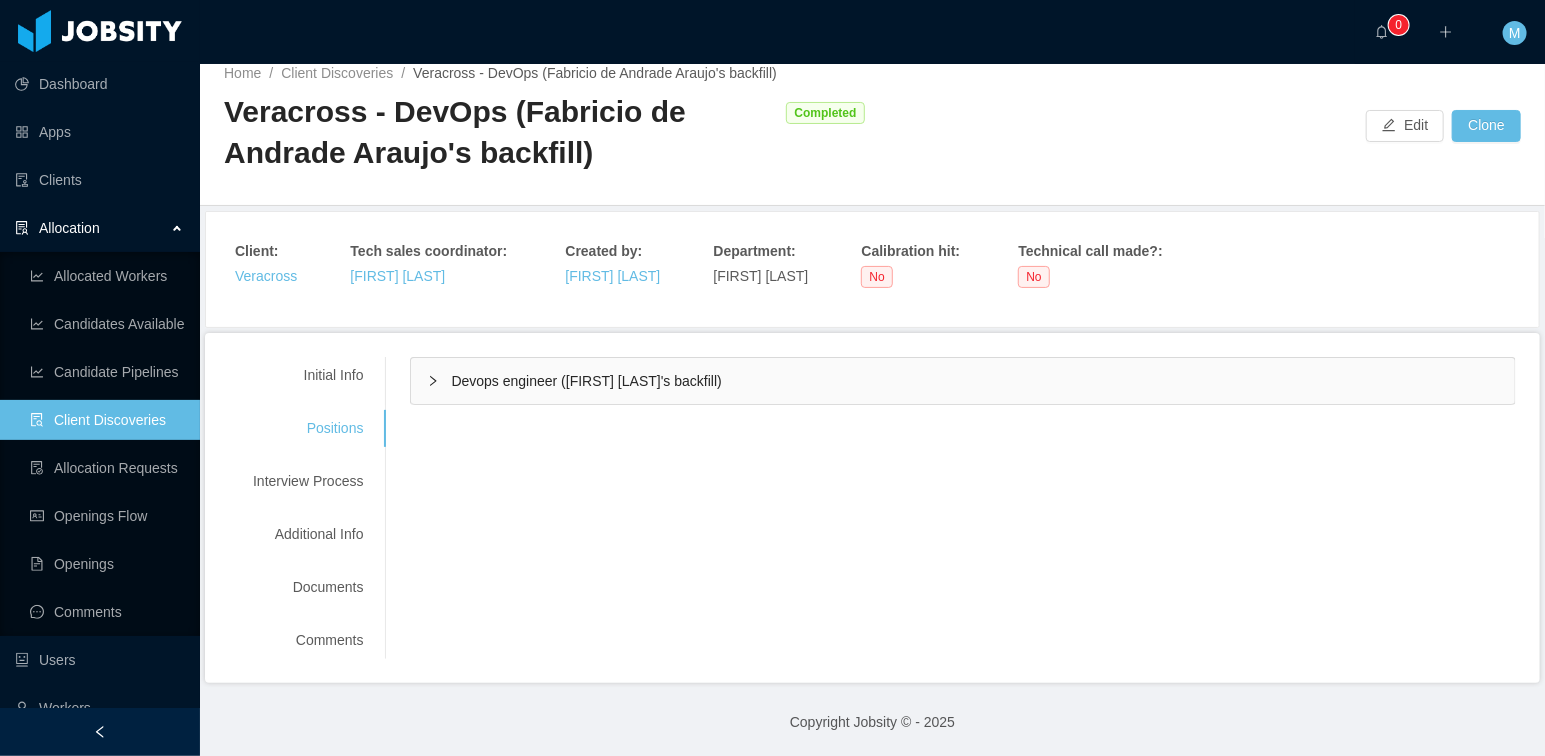 click on "Devops engineer ([FIRST] [LAST]'s backfill)" at bounding box center (963, 381) 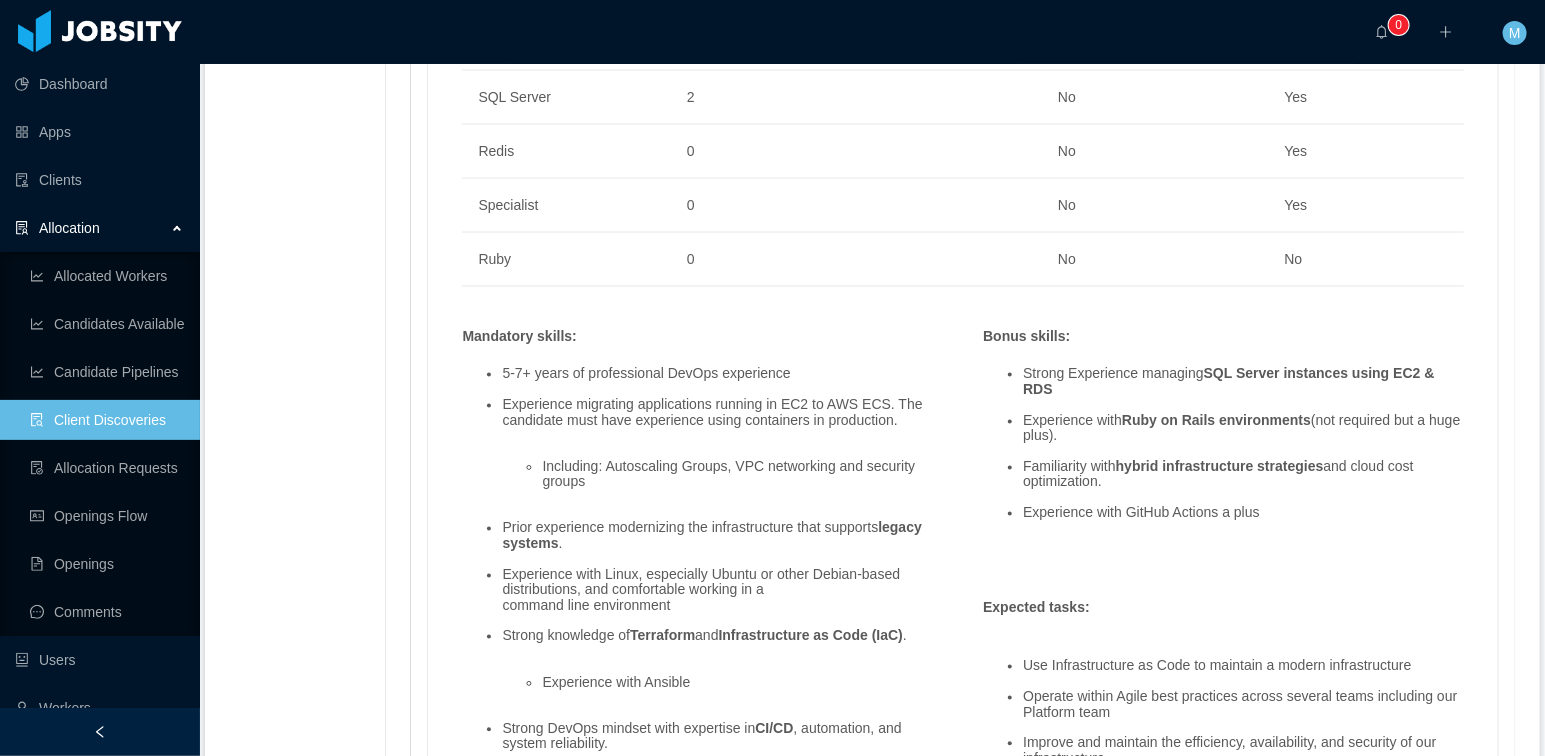 scroll, scrollTop: 1599, scrollLeft: 0, axis: vertical 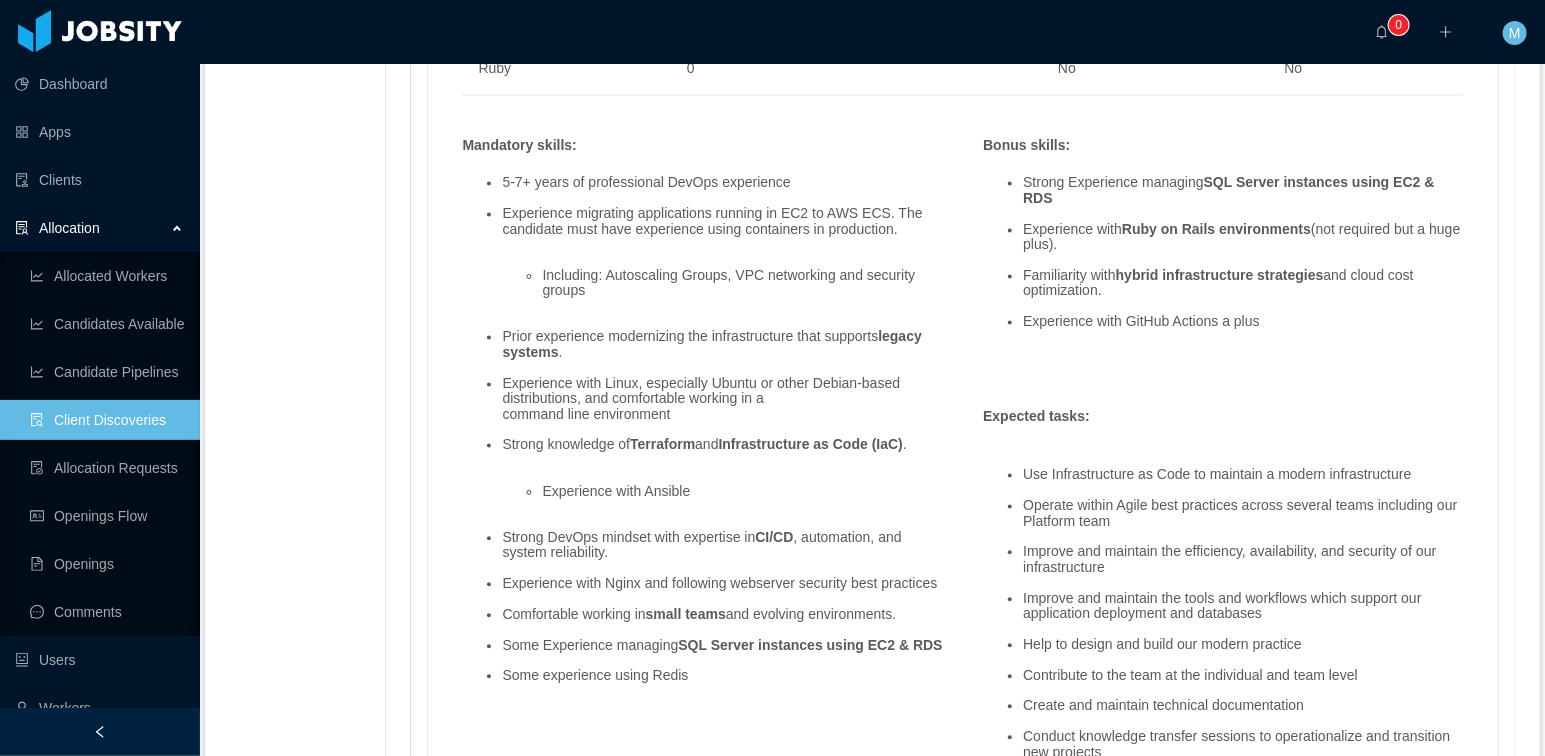 click on "Bonus skills :
Strong Experience managing  SQL Server instances using EC2 & RDS
Experience with  Ruby on Rails environments  (not required but a huge plus).
Familiarity with  hybrid infrastructure strategies  and cloud cost optimization.
Experience with GitHub Actions a plus" at bounding box center (1223, 256) 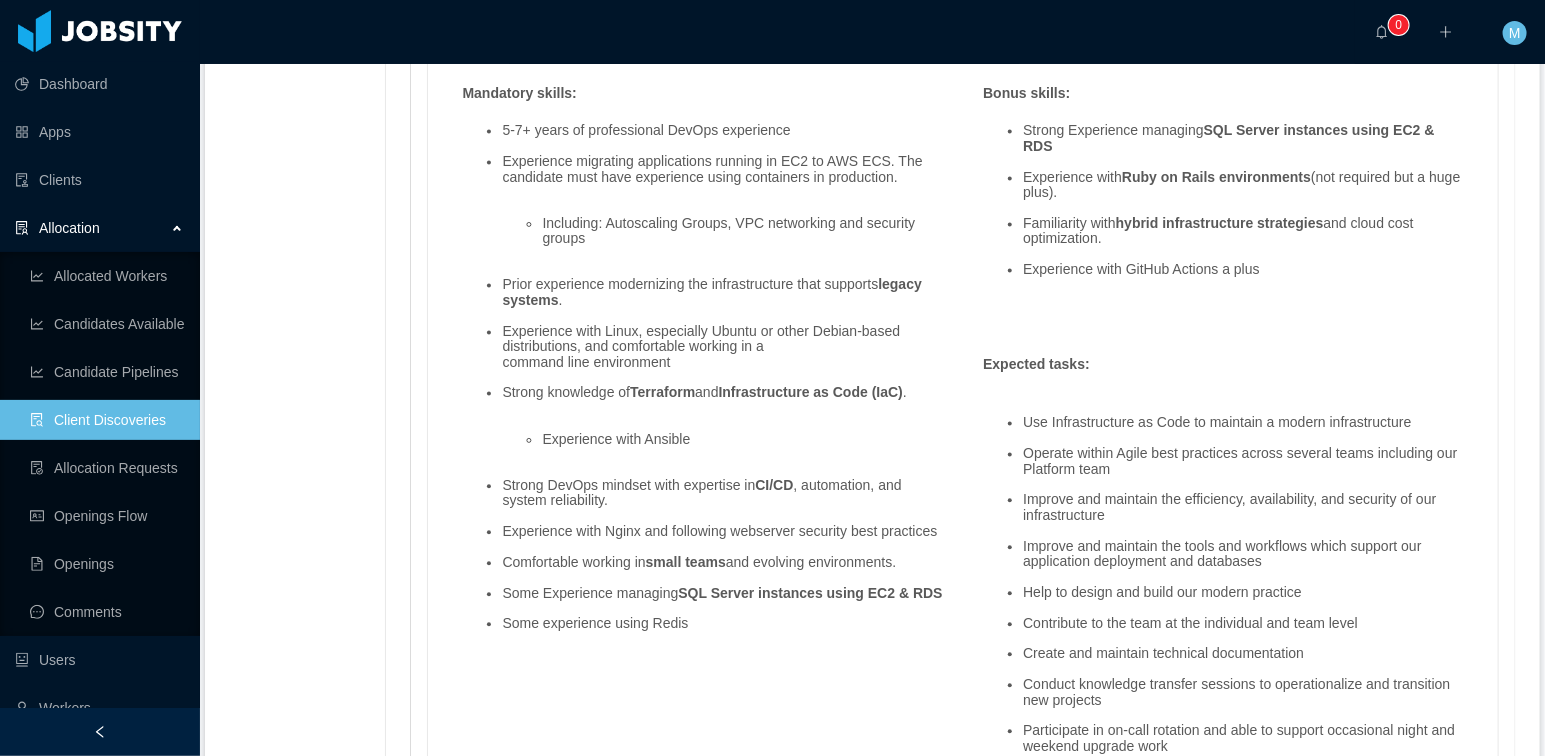 scroll, scrollTop: 1640, scrollLeft: 0, axis: vertical 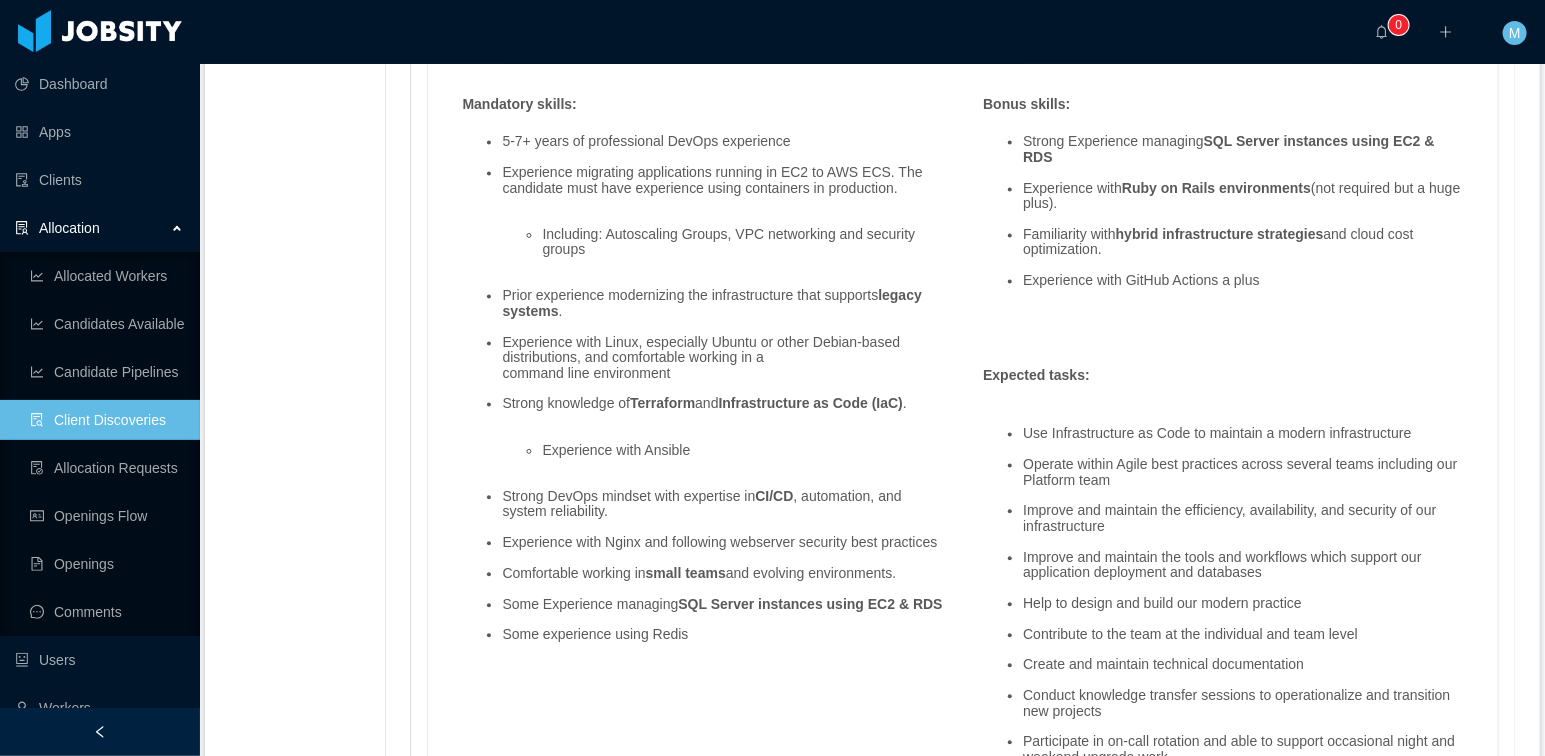 click on "5-7+ years of professional DevOps experience
Experience migrating applications running in EC2 to AWS ECS. The candidate must have experience using containers in production.
Including: Autoscaling Groups, VPC networking and security groups
Prior experience modernizing the infrastructure that supports  legacy systems .
Experience with Linux, especially Ubuntu or other Debian-based distributions, and comfortable working in a  command line environment
Strong knowledge of  Terraform  and  Infrastructure as Code (IaC) .
Experience with  Ansible
Strong DevOps mindset with expertise in  CI/CD , automation, and system reliability.
Experience with Nginx and following webserver security best practices
Comfortable working in  small teams  and evolving environments.
Some Experience managing  SQL Server instances using EC2 & RDS
Some experience using Redis" at bounding box center [702, 389] 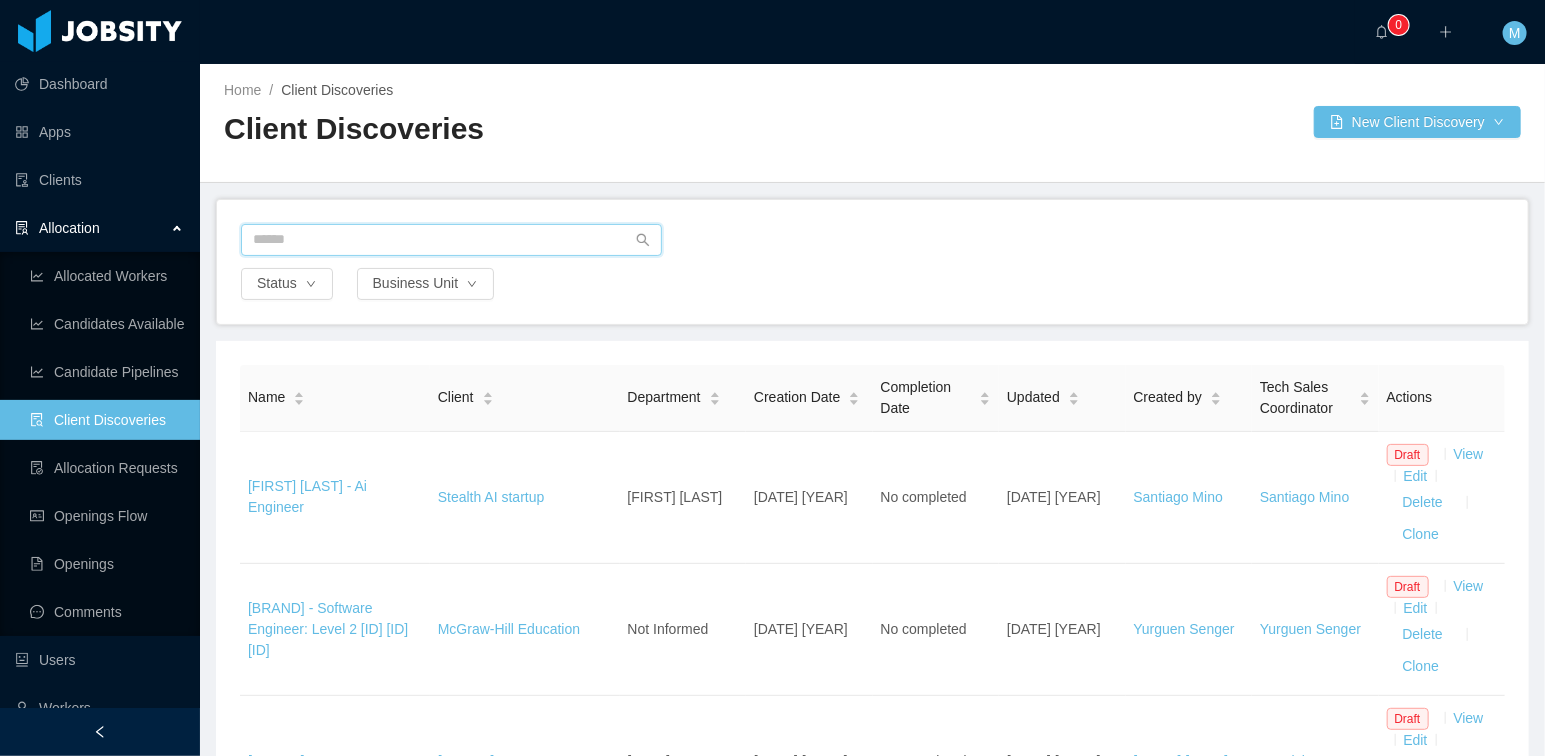 click at bounding box center [451, 240] 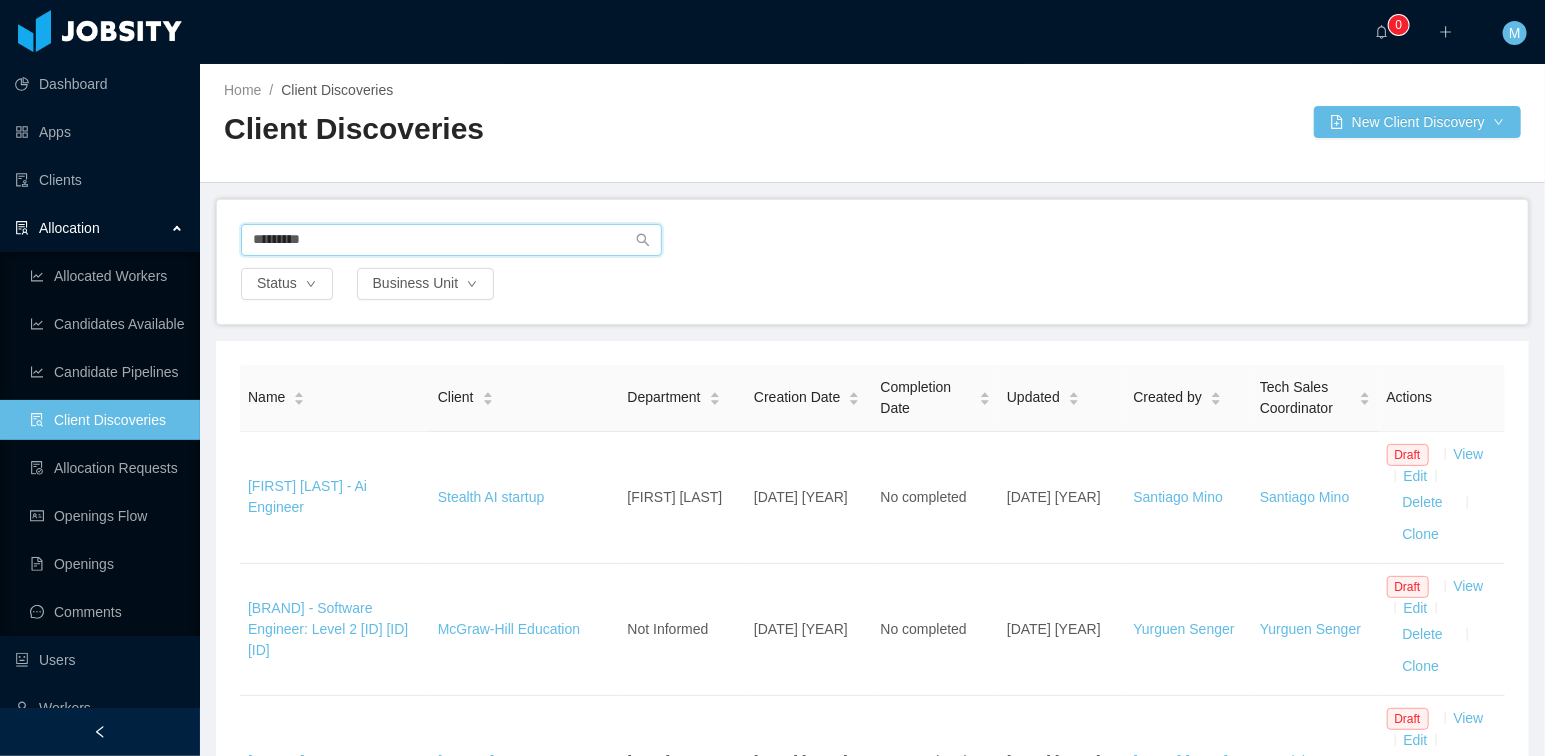 type on "*********" 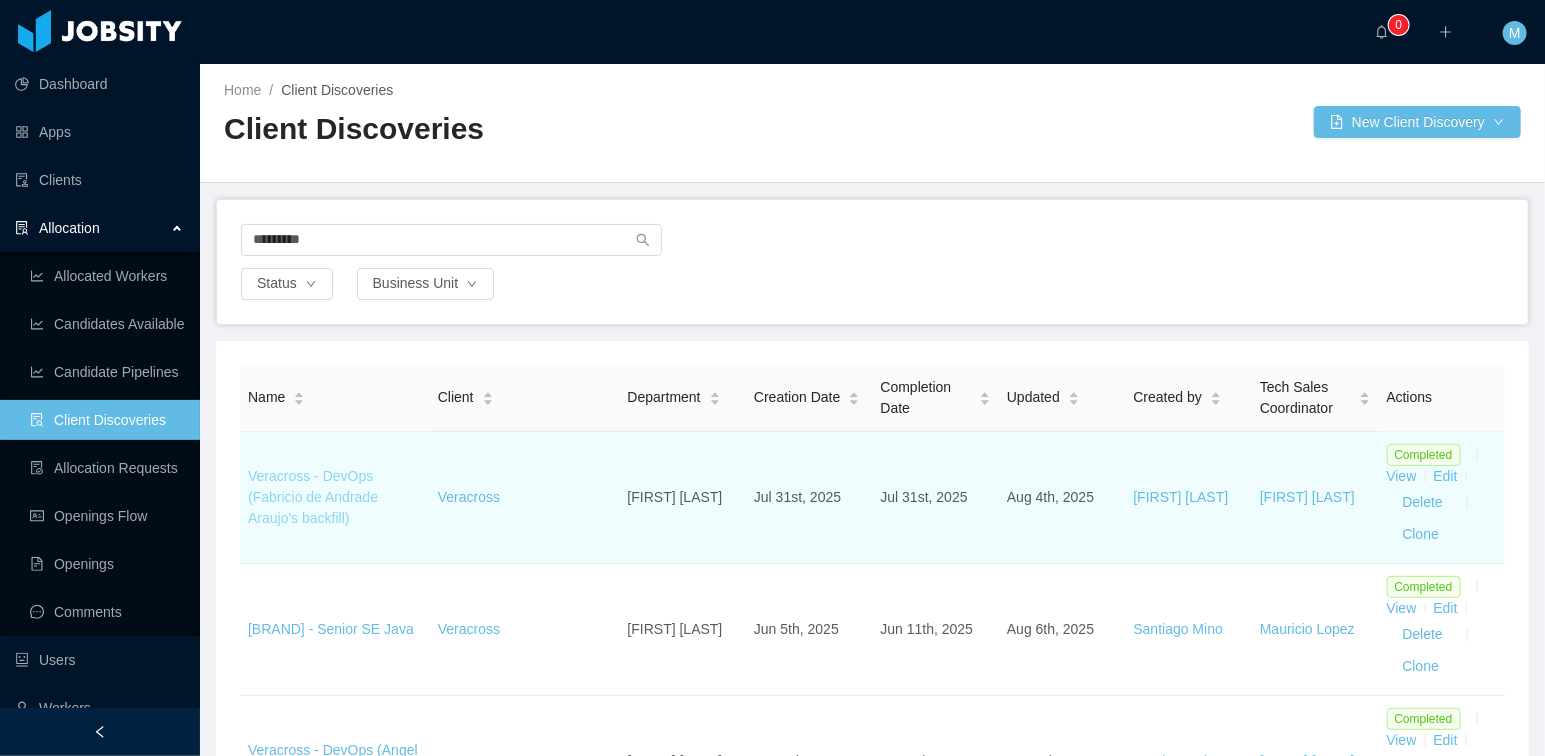 click on "Veracross - DevOps (Fabricio de Andrade Araujo's backfill)" at bounding box center (313, 497) 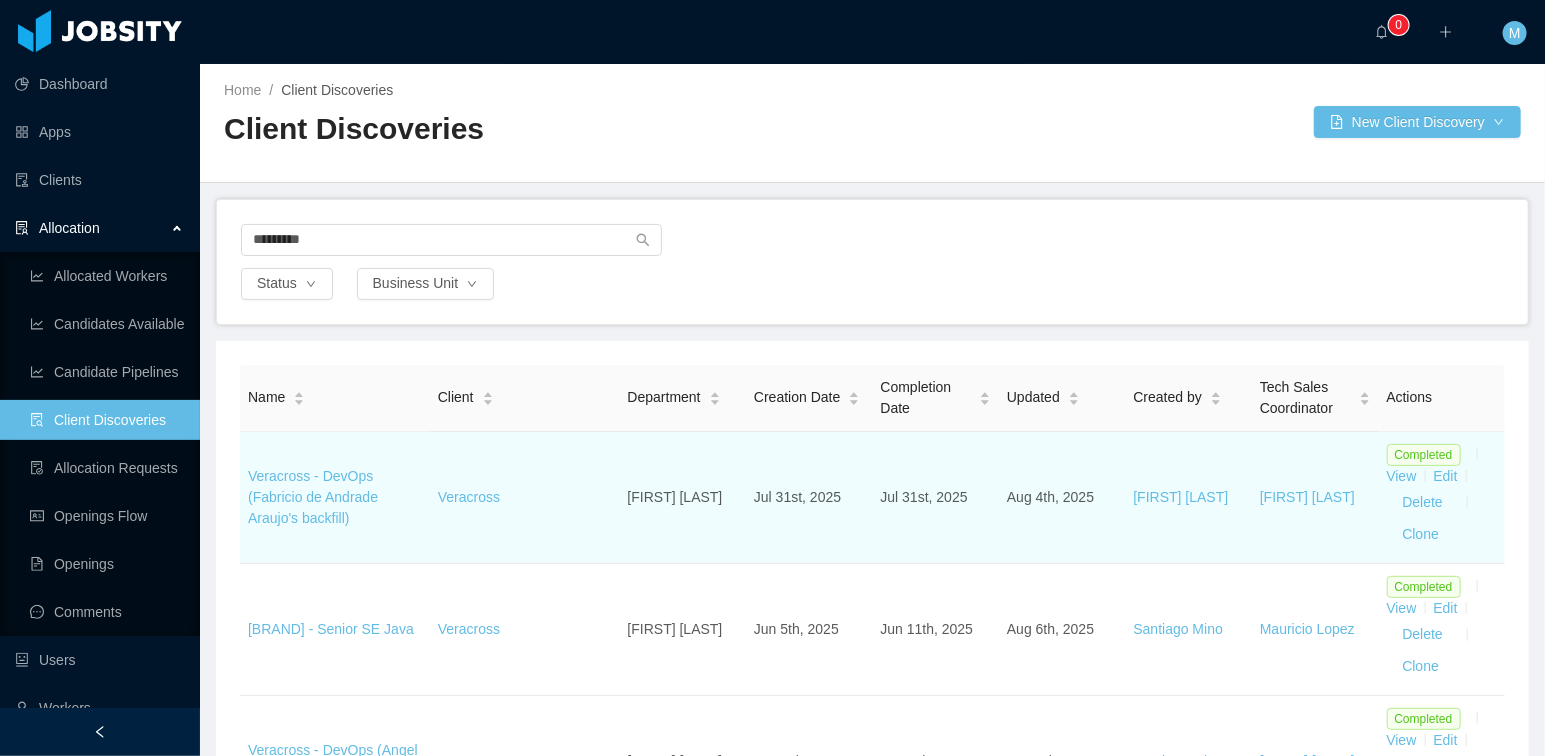 click on "Veracross - DevOps (Fabricio de Andrade Araujo's backfill)" at bounding box center [335, 498] 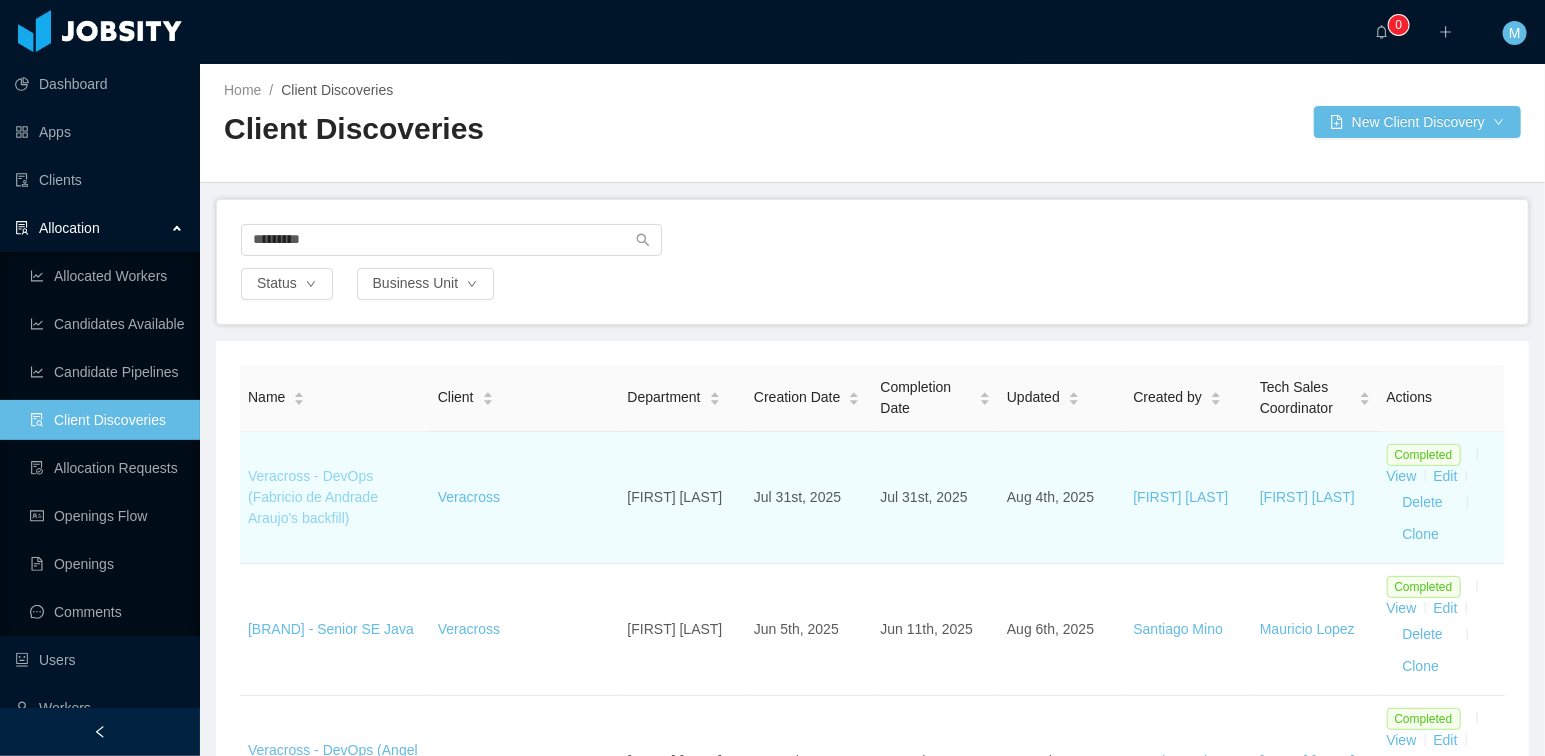 click on "Veracross - DevOps (Fabricio de Andrade Araujo's backfill)" at bounding box center (313, 497) 